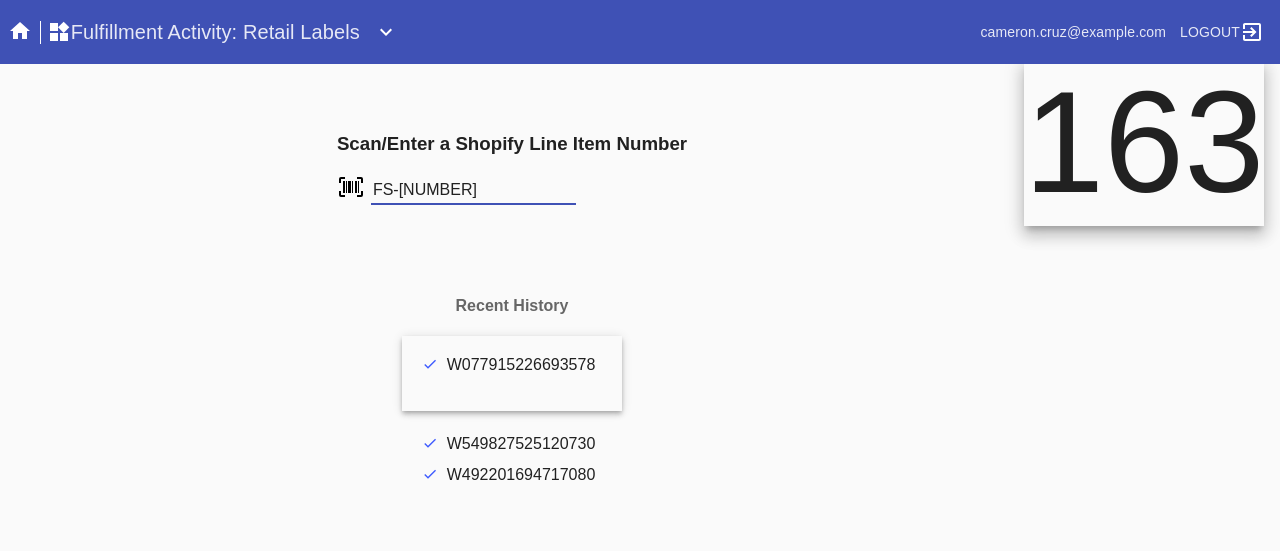 scroll, scrollTop: 0, scrollLeft: 0, axis: both 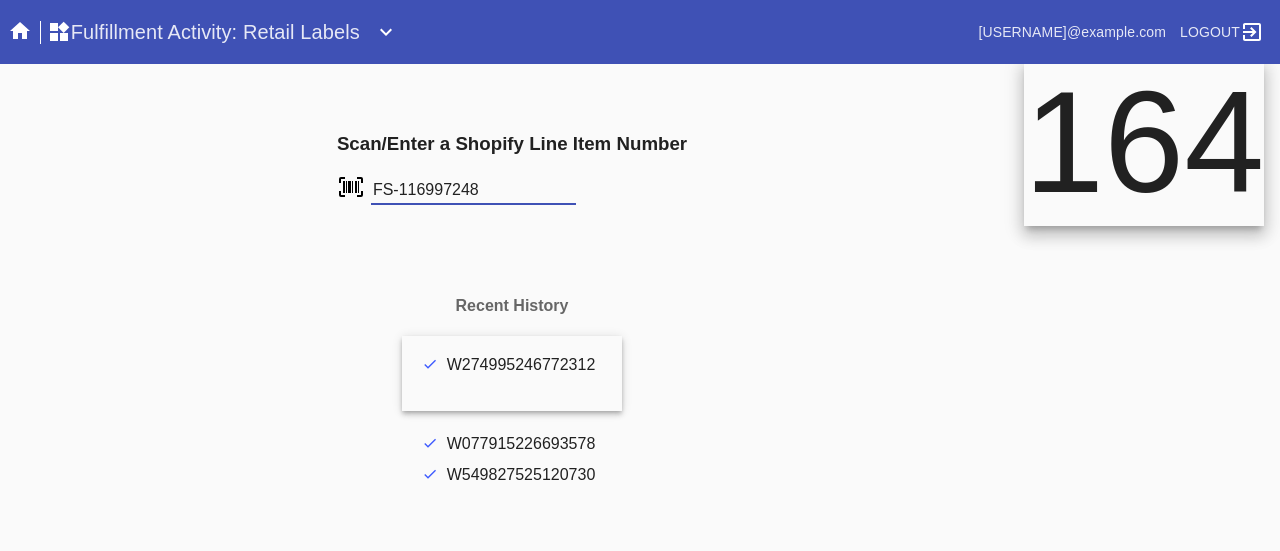 type on "FS-116997248" 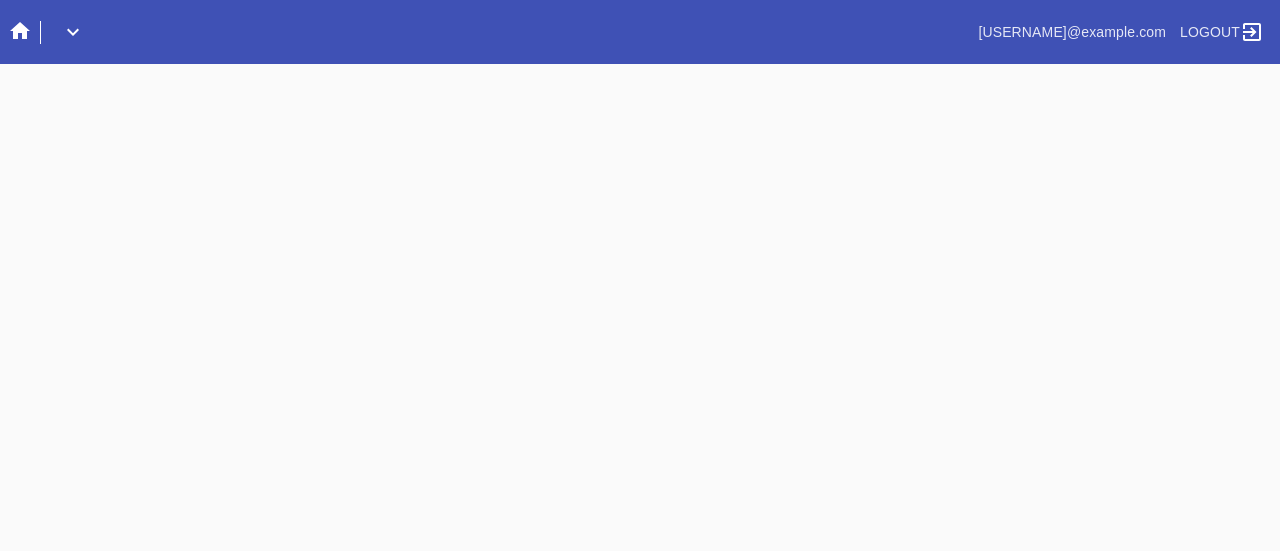 scroll, scrollTop: 0, scrollLeft: 0, axis: both 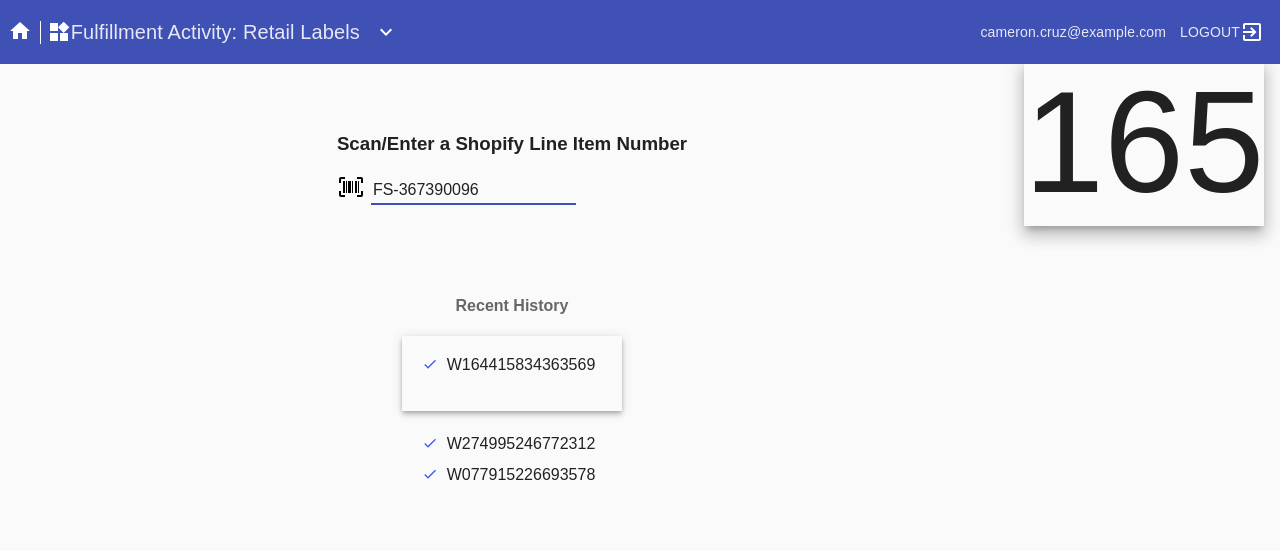 type on "FS-367390096" 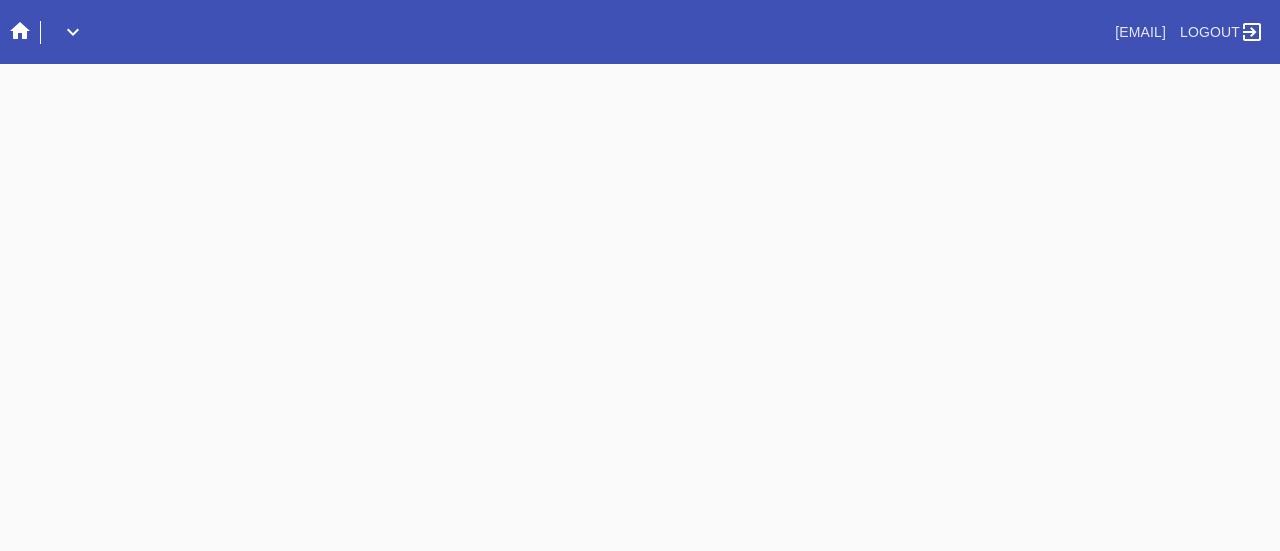 scroll, scrollTop: 0, scrollLeft: 0, axis: both 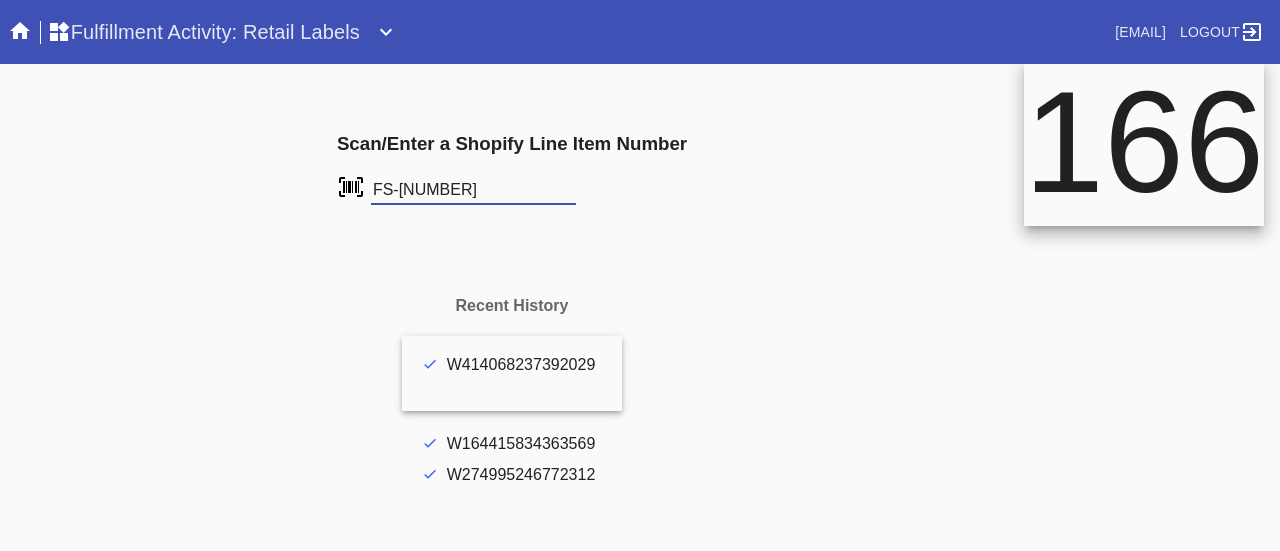 type on "FS-168187913" 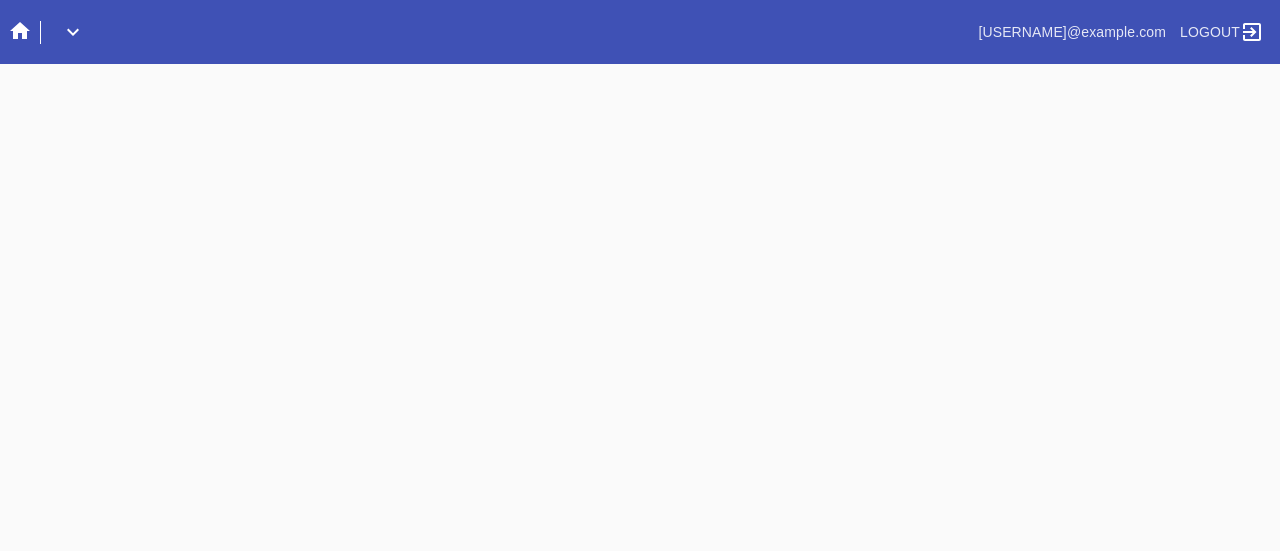 scroll, scrollTop: 0, scrollLeft: 0, axis: both 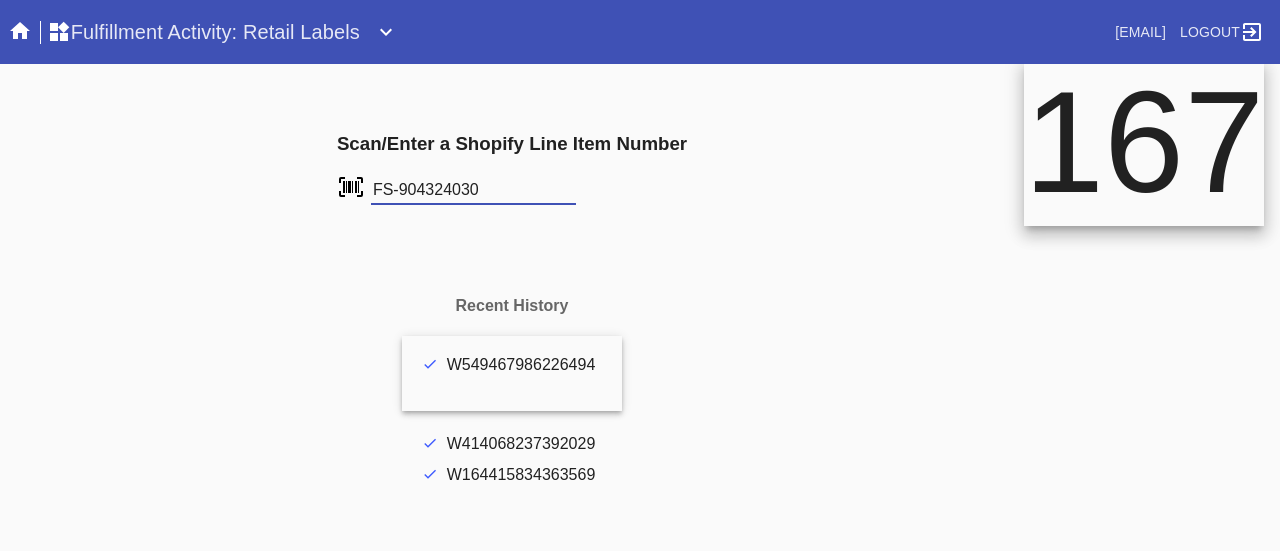 type on "FS-904324030" 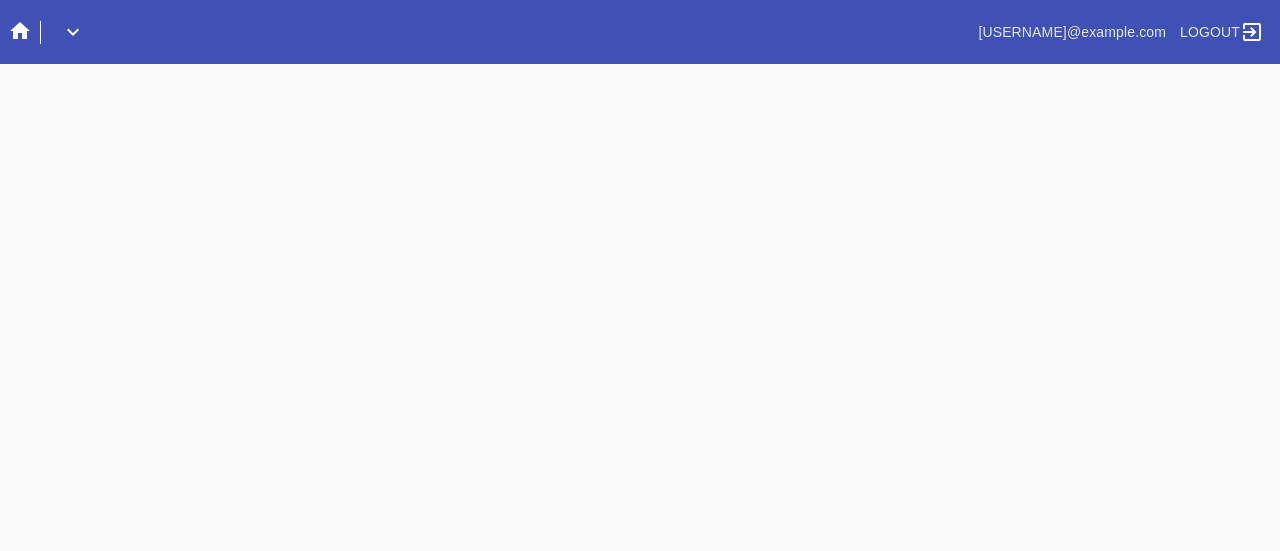 scroll, scrollTop: 0, scrollLeft: 0, axis: both 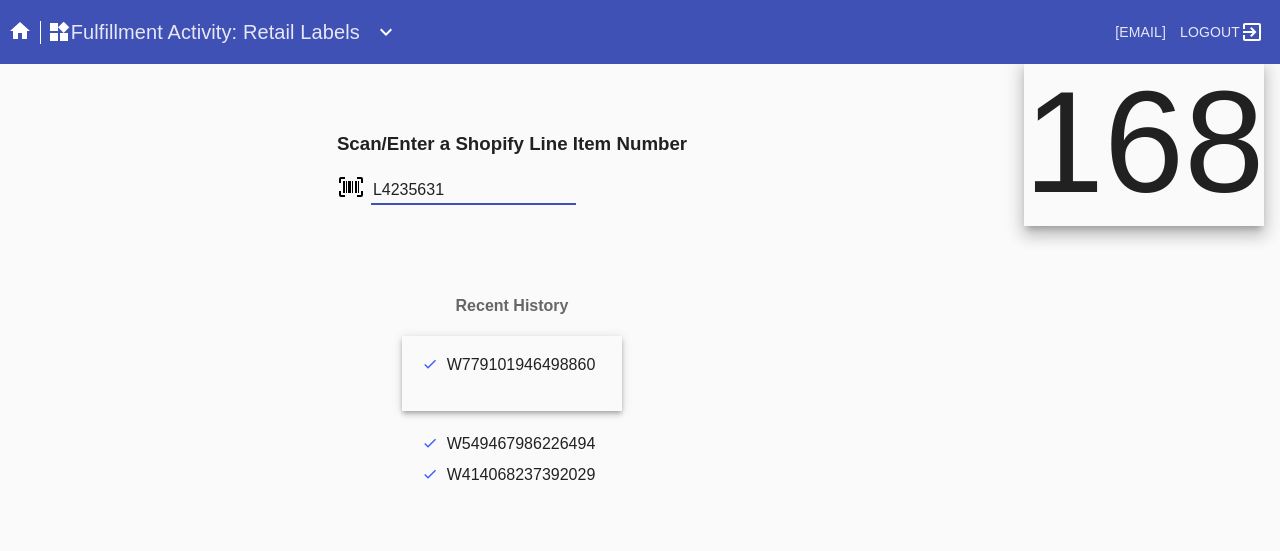 type on "L4235631" 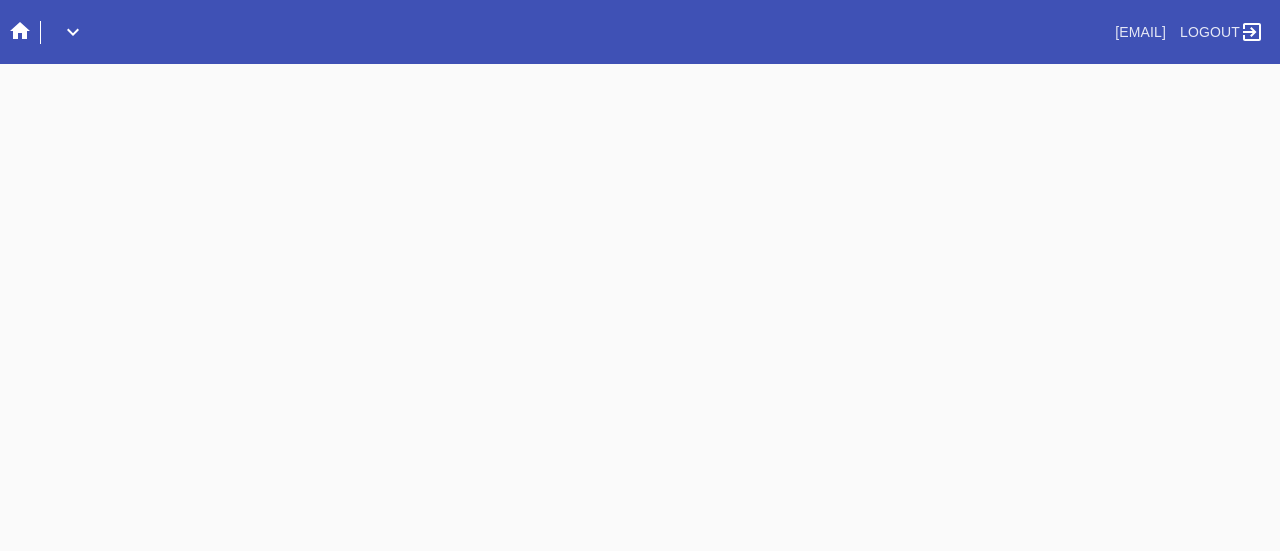 scroll, scrollTop: 0, scrollLeft: 0, axis: both 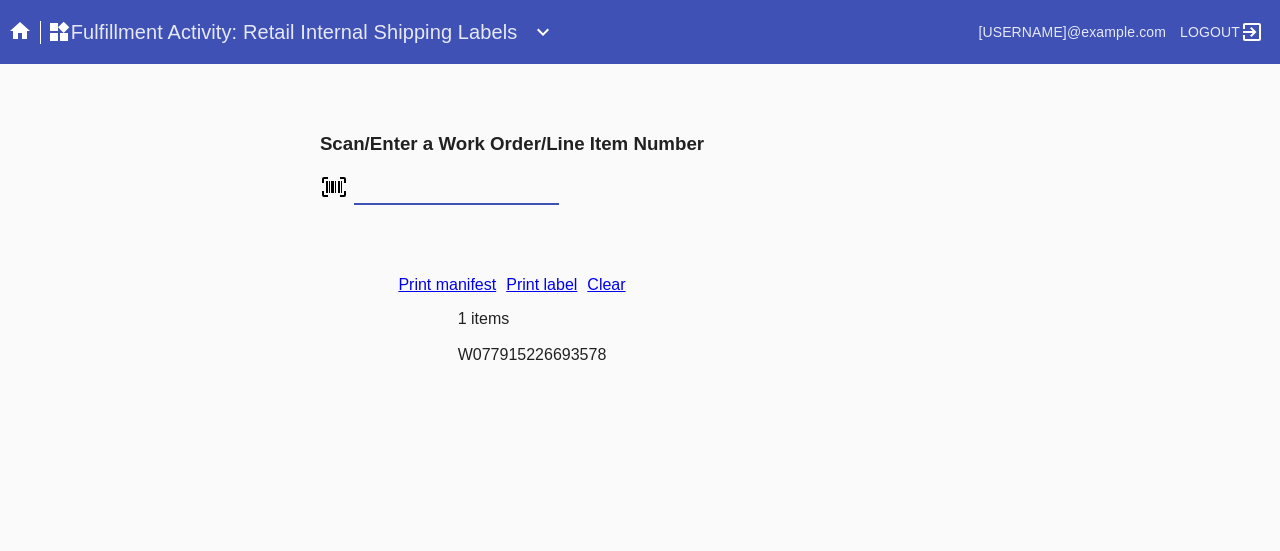 click on "Clear" at bounding box center [606, 284] 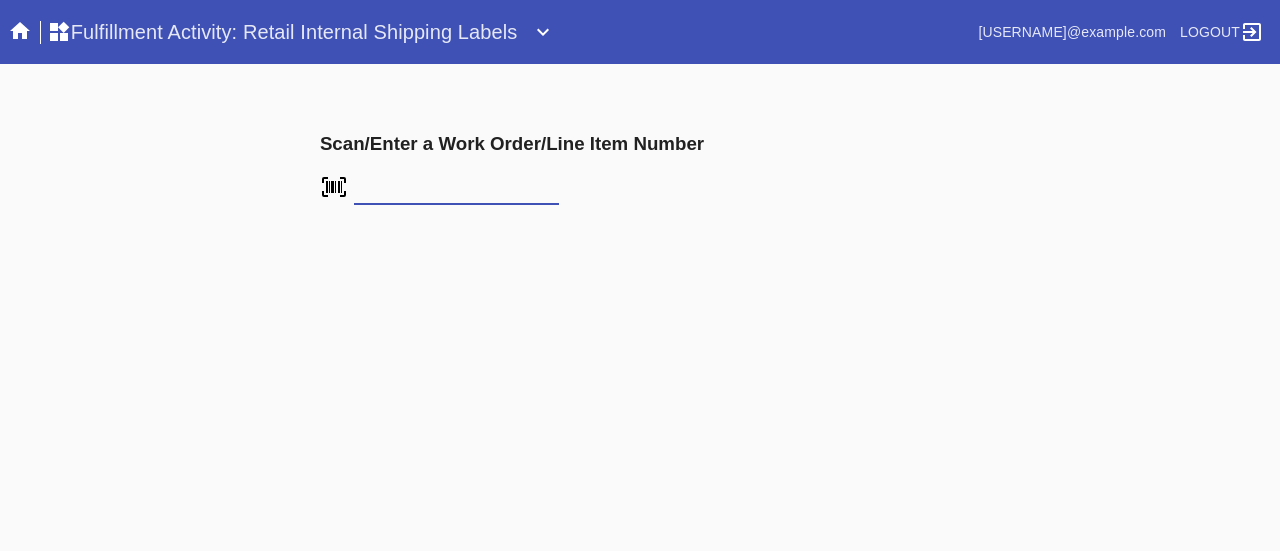 scroll, scrollTop: 0, scrollLeft: 0, axis: both 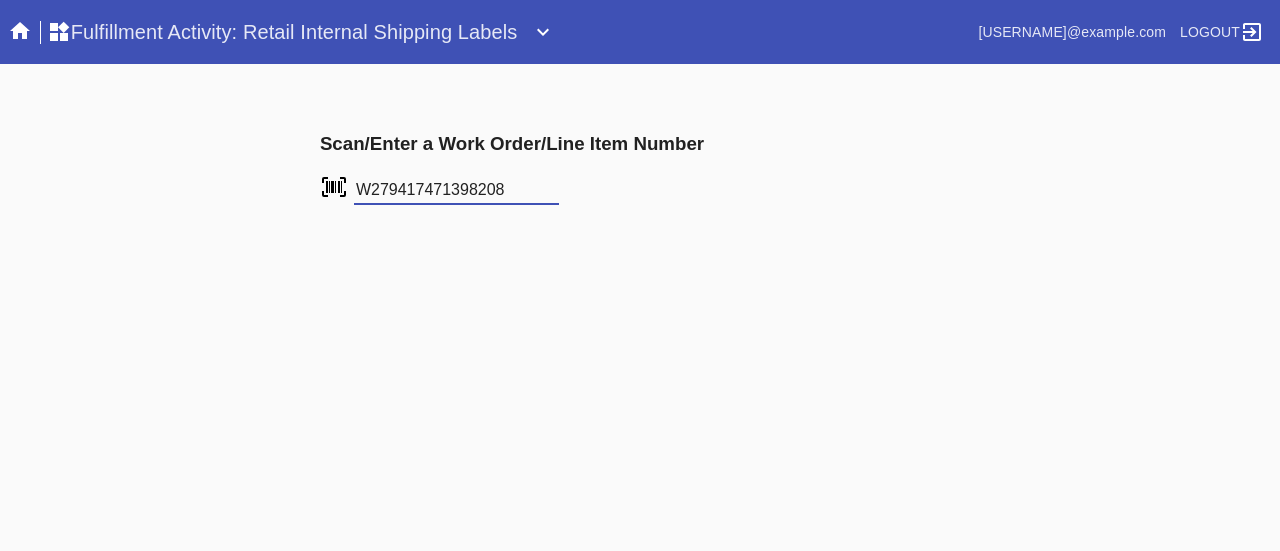 type on "W279417471398208" 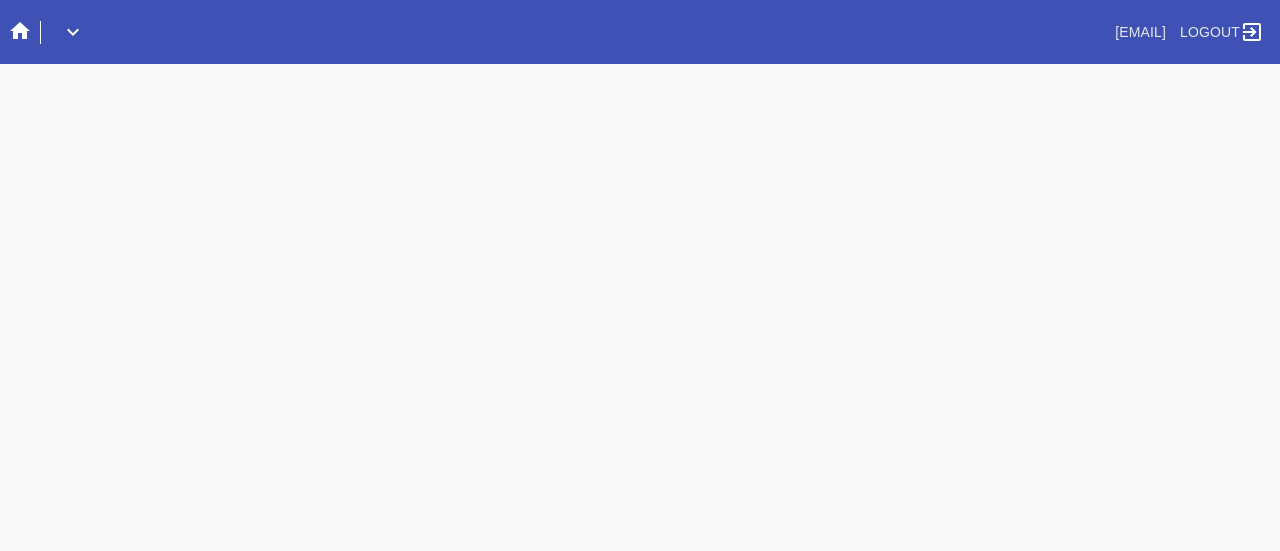 scroll, scrollTop: 0, scrollLeft: 0, axis: both 